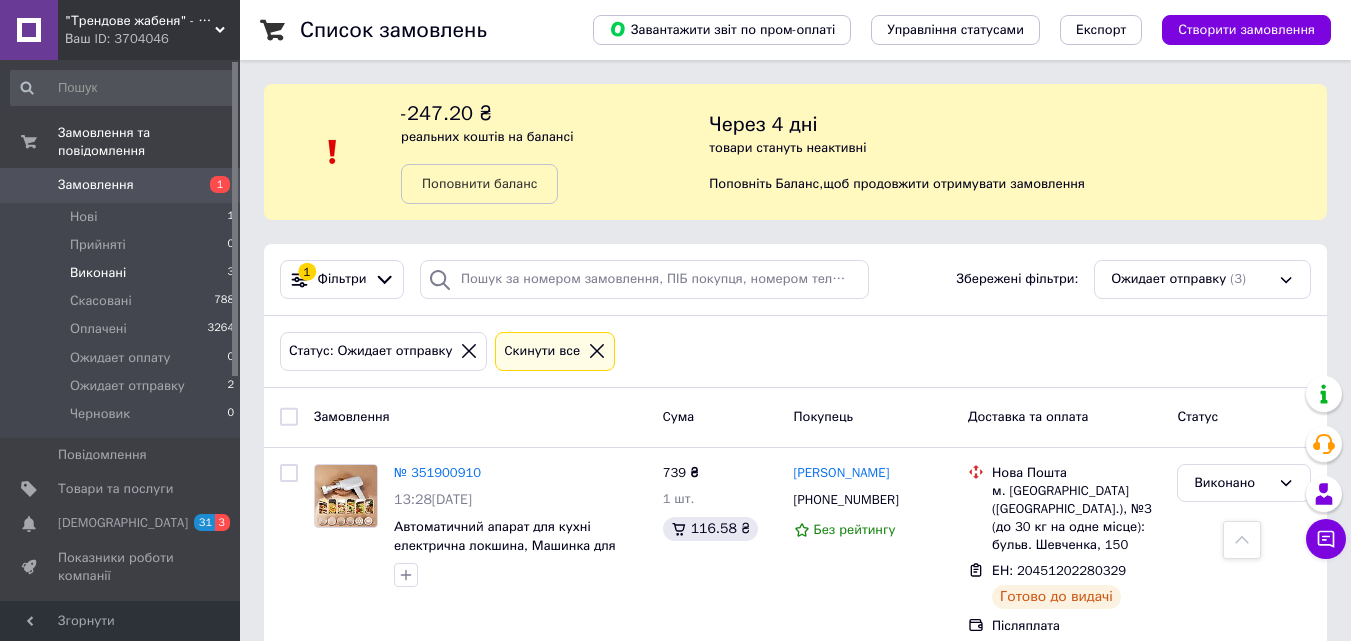 scroll, scrollTop: 343, scrollLeft: 0, axis: vertical 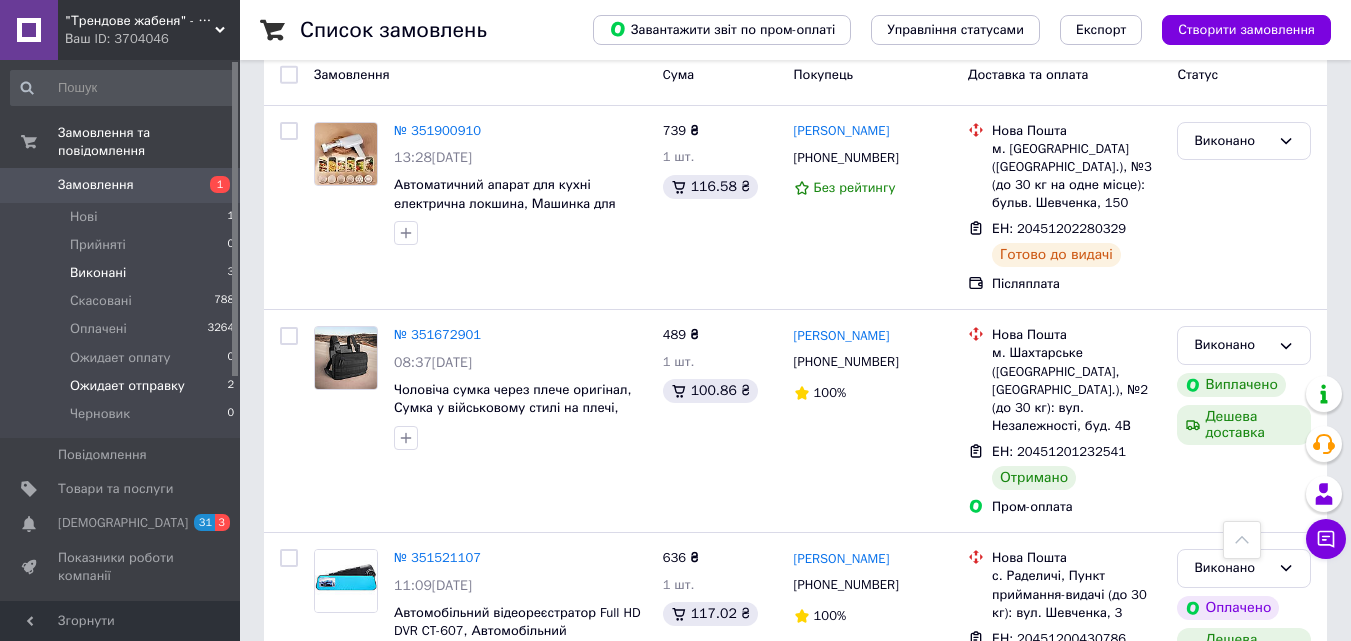 click on "Ожидает отправку" at bounding box center [127, 386] 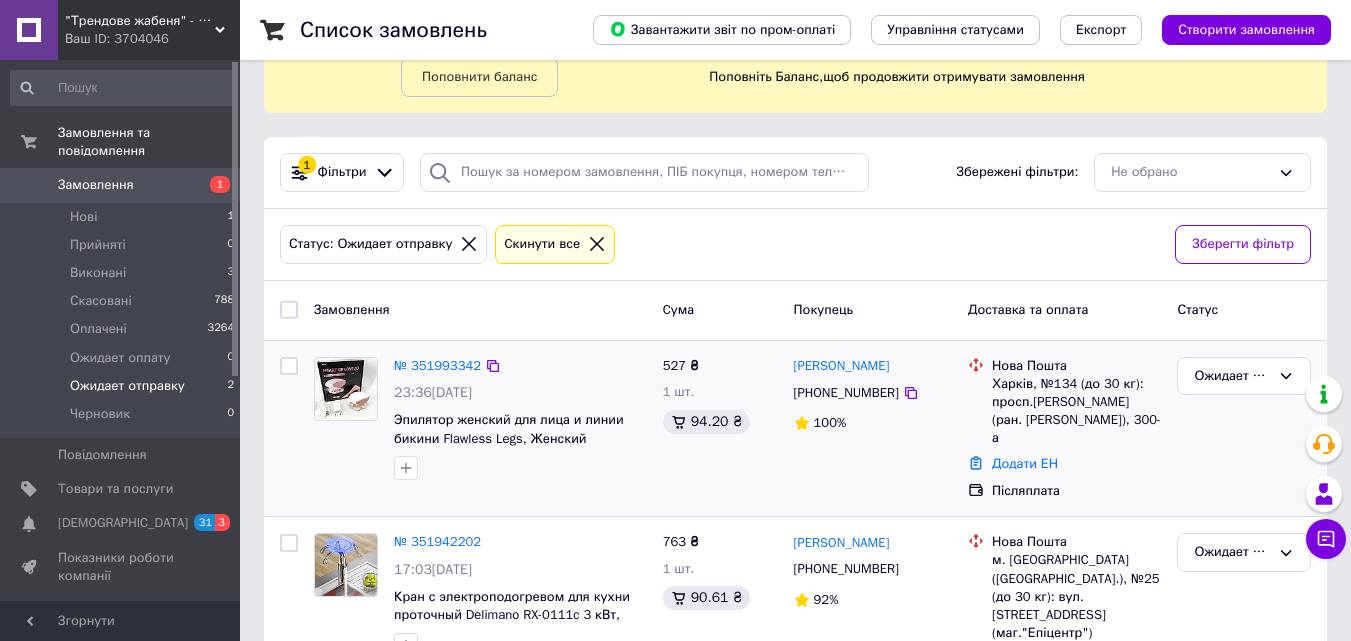 scroll, scrollTop: 209, scrollLeft: 0, axis: vertical 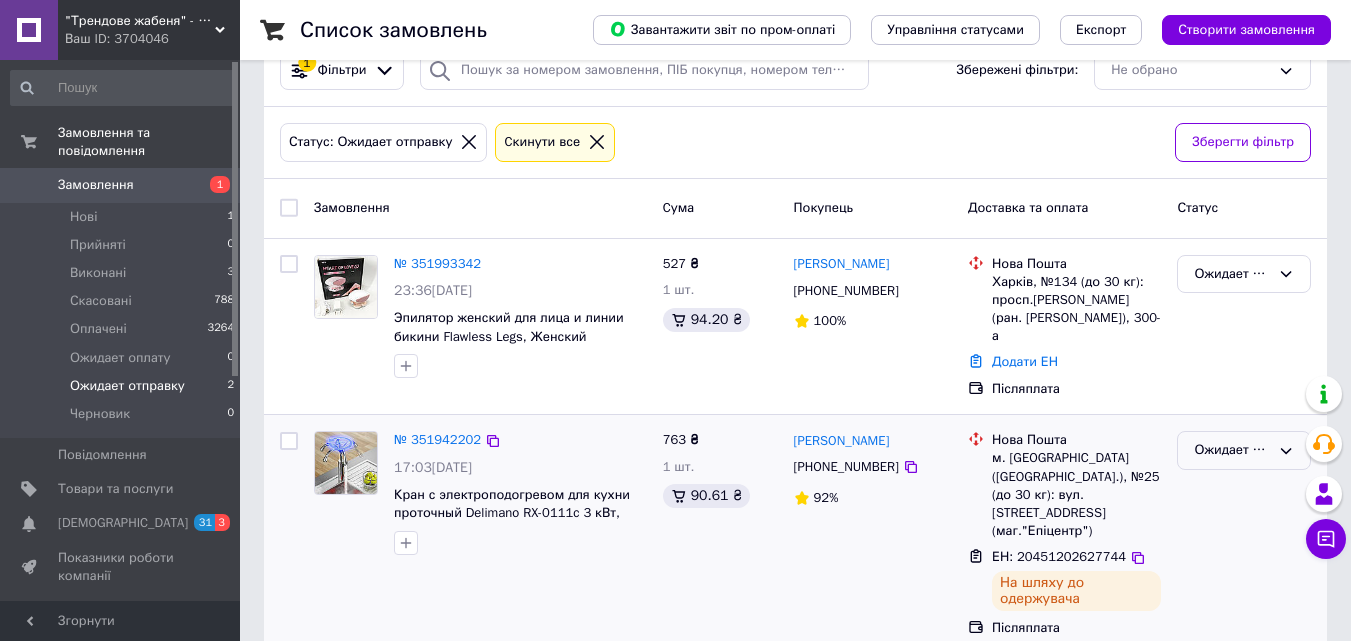 click on "Ожидает отправку" at bounding box center [1232, 450] 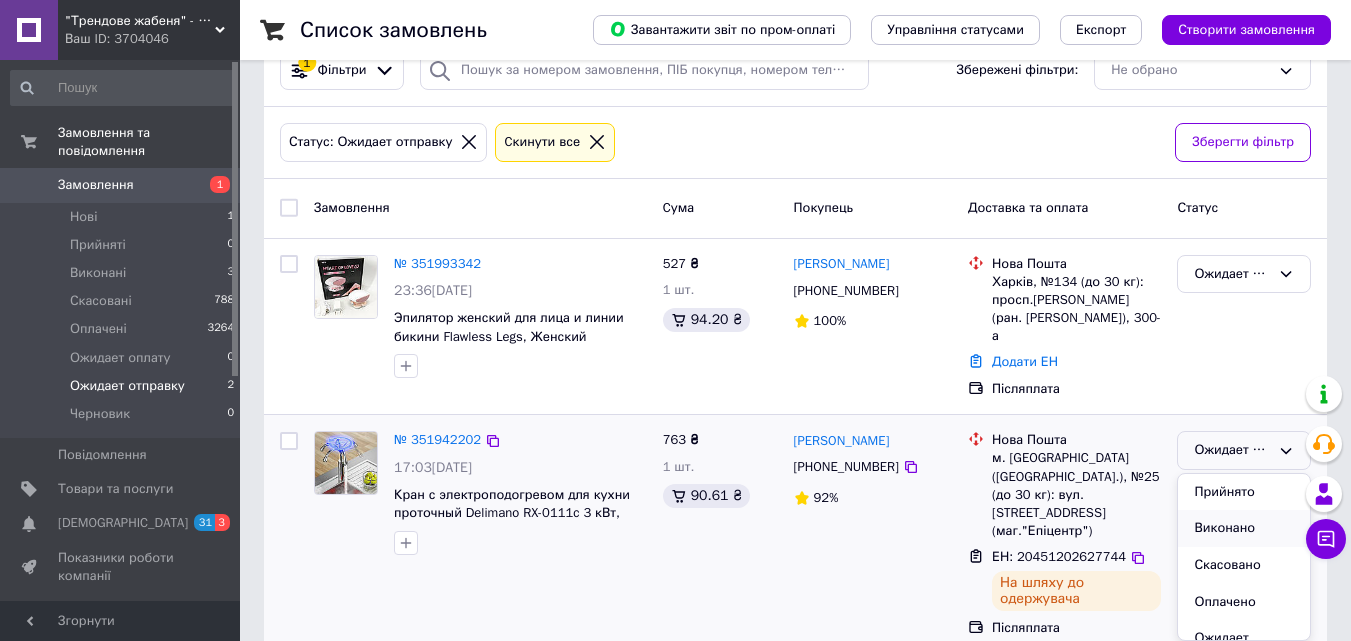 click on "Виконано" at bounding box center (1244, 528) 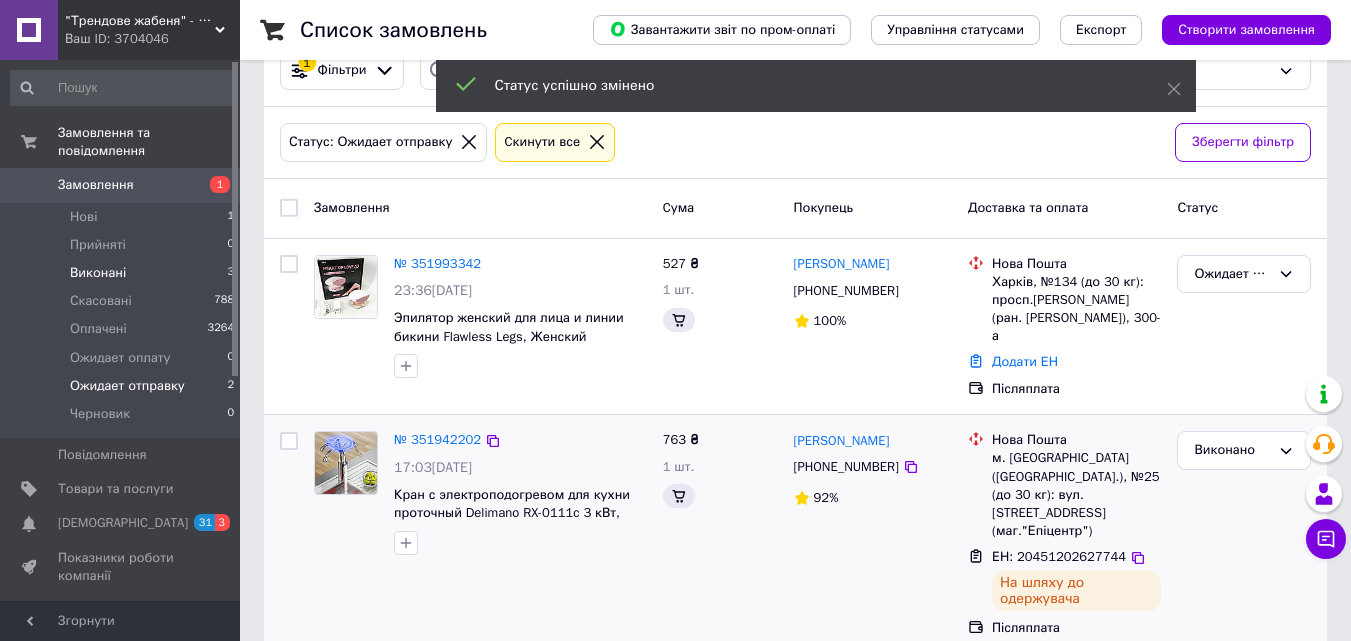 click on "Виконані" at bounding box center (98, 273) 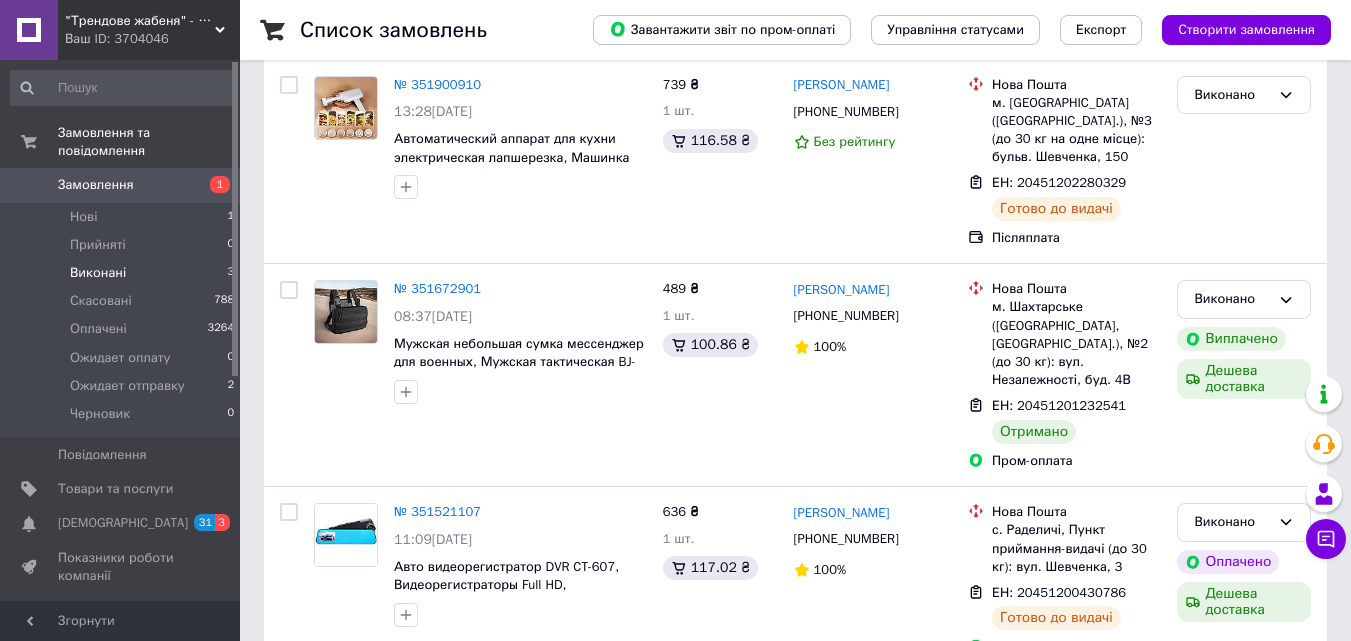 scroll, scrollTop: 400, scrollLeft: 0, axis: vertical 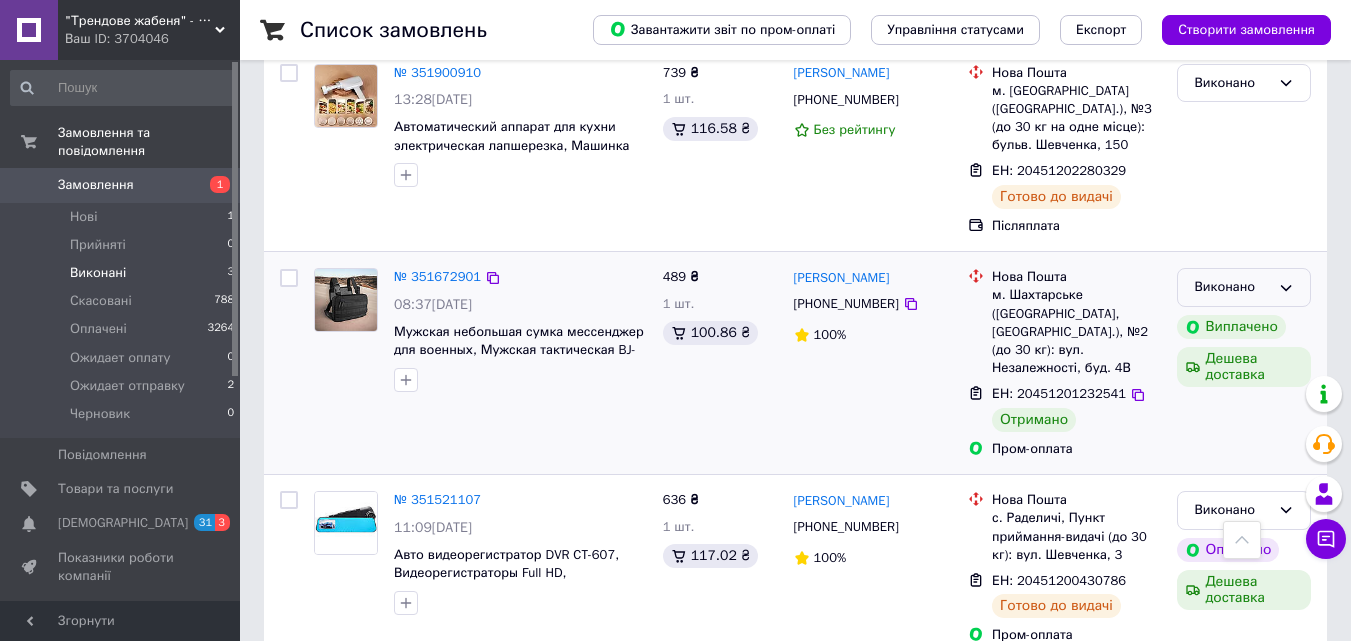 click on "Виконано" at bounding box center [1232, 287] 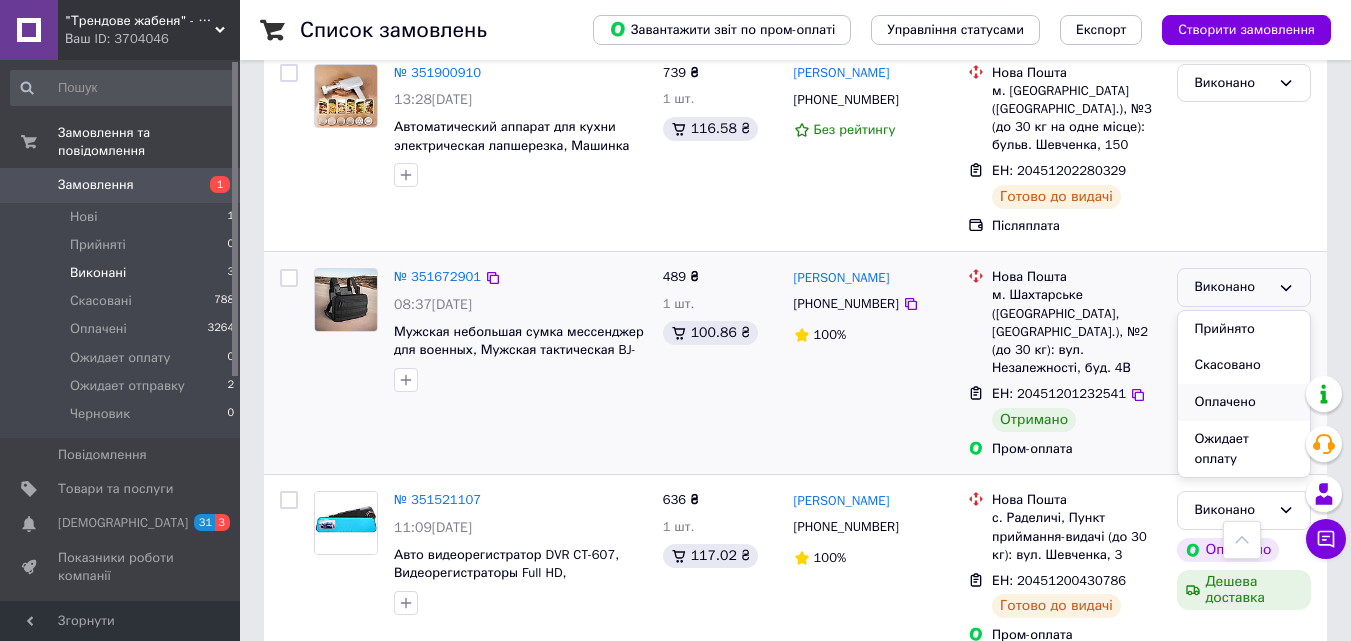 click on "Оплачено" at bounding box center [1244, 402] 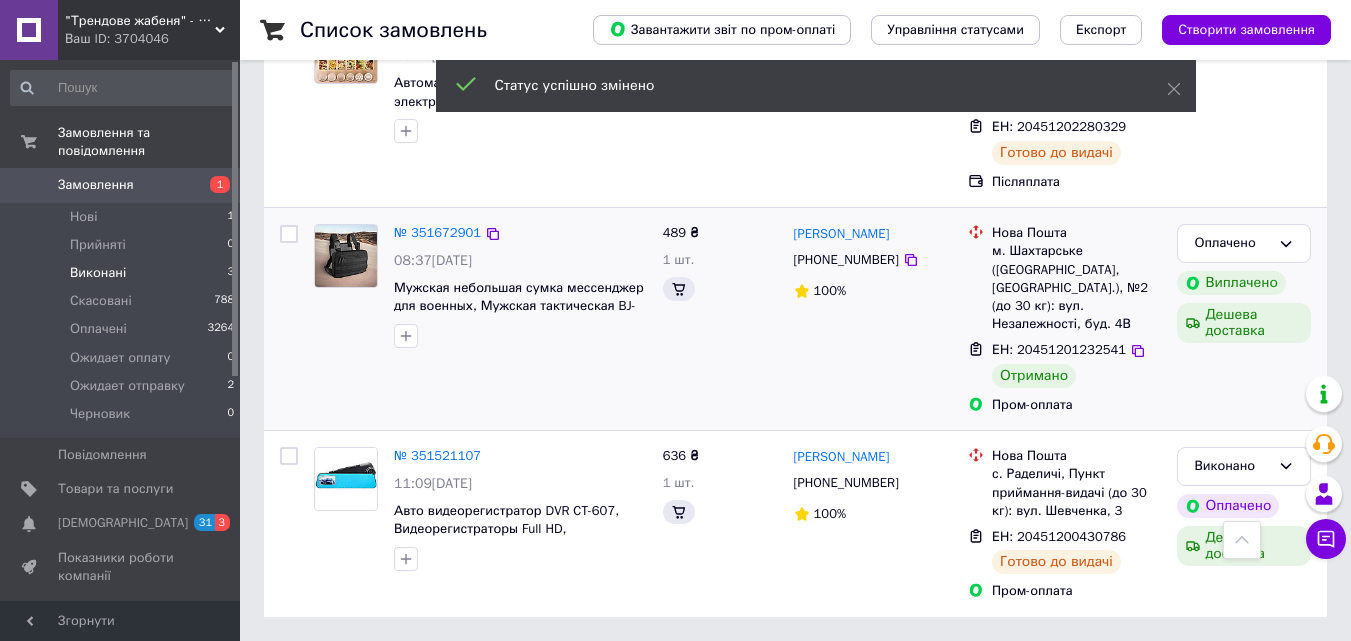scroll, scrollTop: 344, scrollLeft: 0, axis: vertical 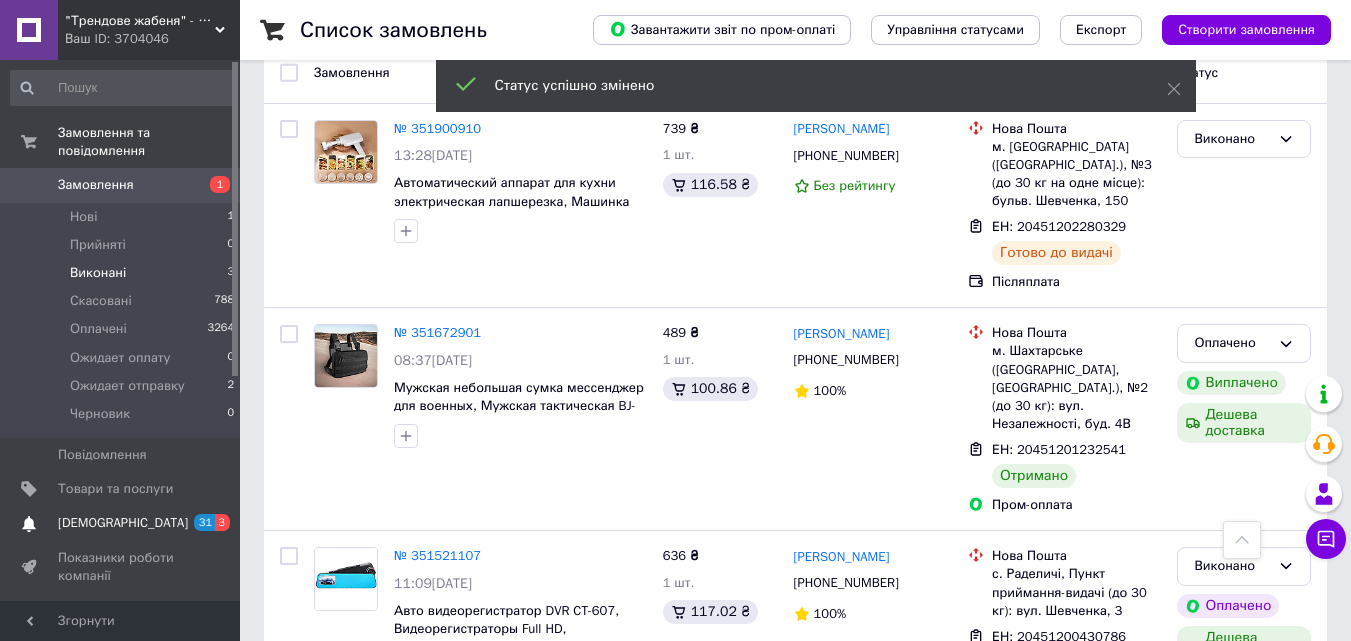 click on "[DEMOGRAPHIC_DATA]" at bounding box center [123, 523] 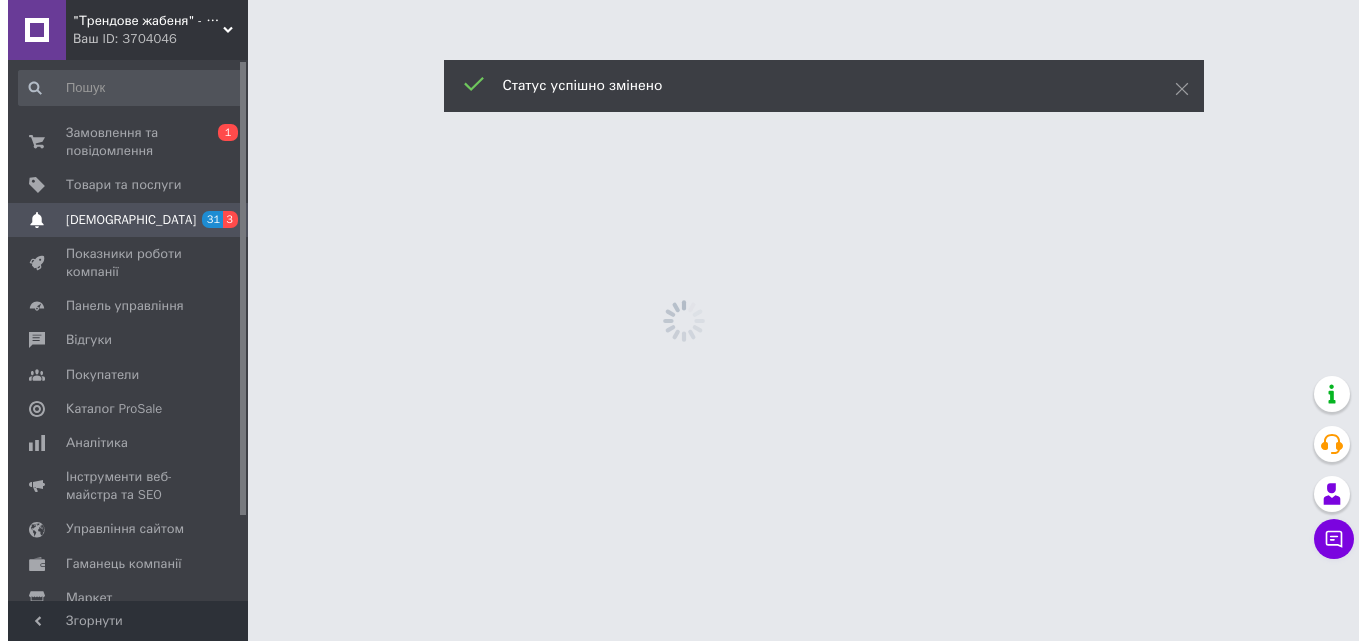 scroll, scrollTop: 0, scrollLeft: 0, axis: both 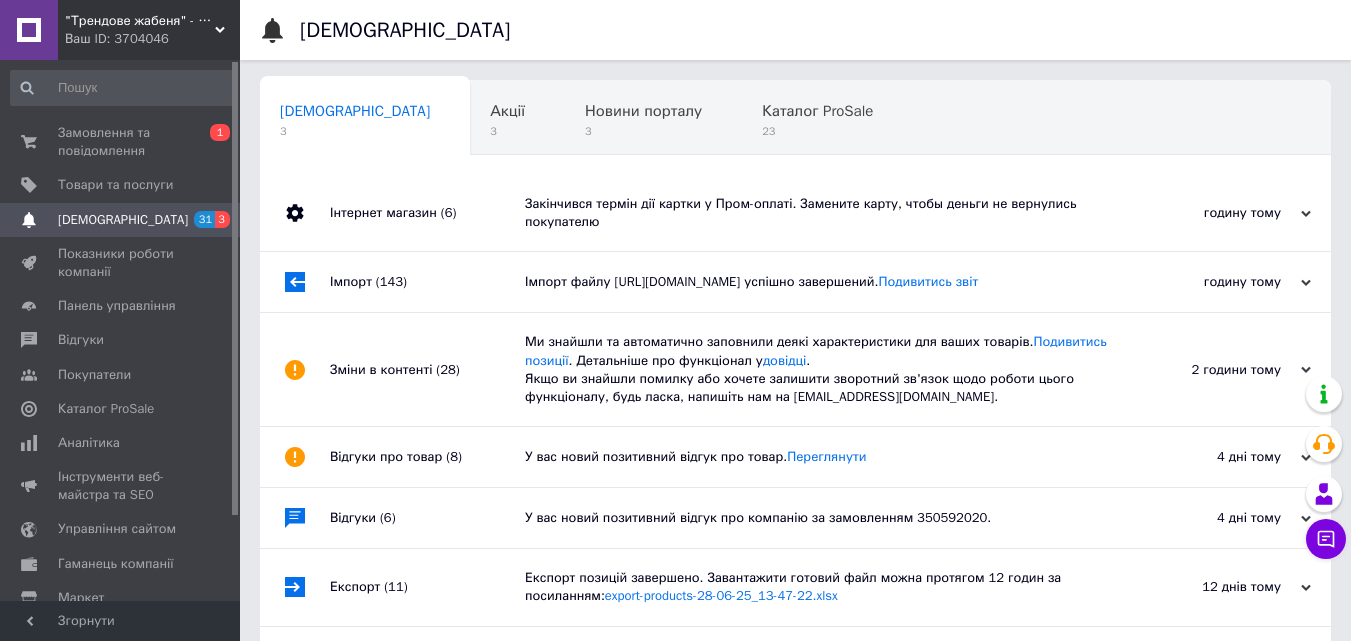 click on "Ми знайшли та автоматично заповнили деякі характеристики для ваших товарів.  Подивитись позиції . Детальніше про функціонал у  довідці . Якщо ви знайшли помилку або хочете залишити зворотний зв'язок щодо роботи цього функціоналу, будь ласка, напишіть нам на moderation@prom.ua." at bounding box center [818, 369] 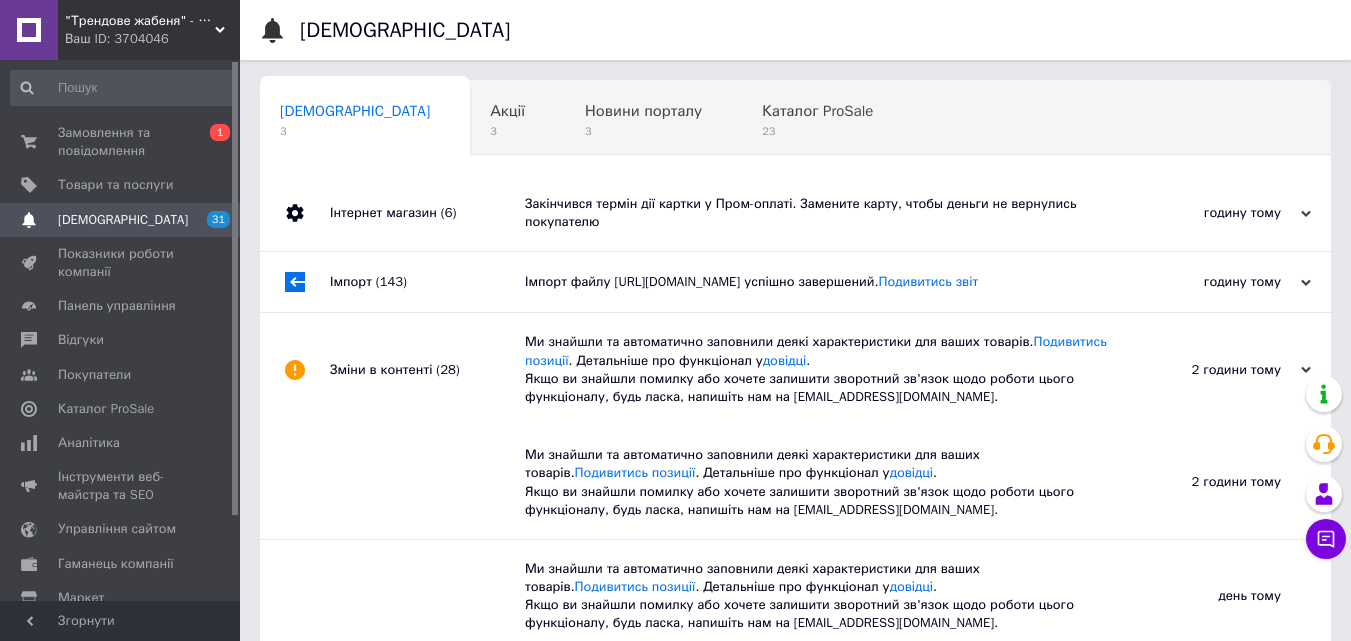 click on "Імпорт файлу https://www.websklad.biz.ua/wp-content/uploads/randomize_prom_11120.xml успішно завершений.  Подивитись звіт" at bounding box center [818, 282] 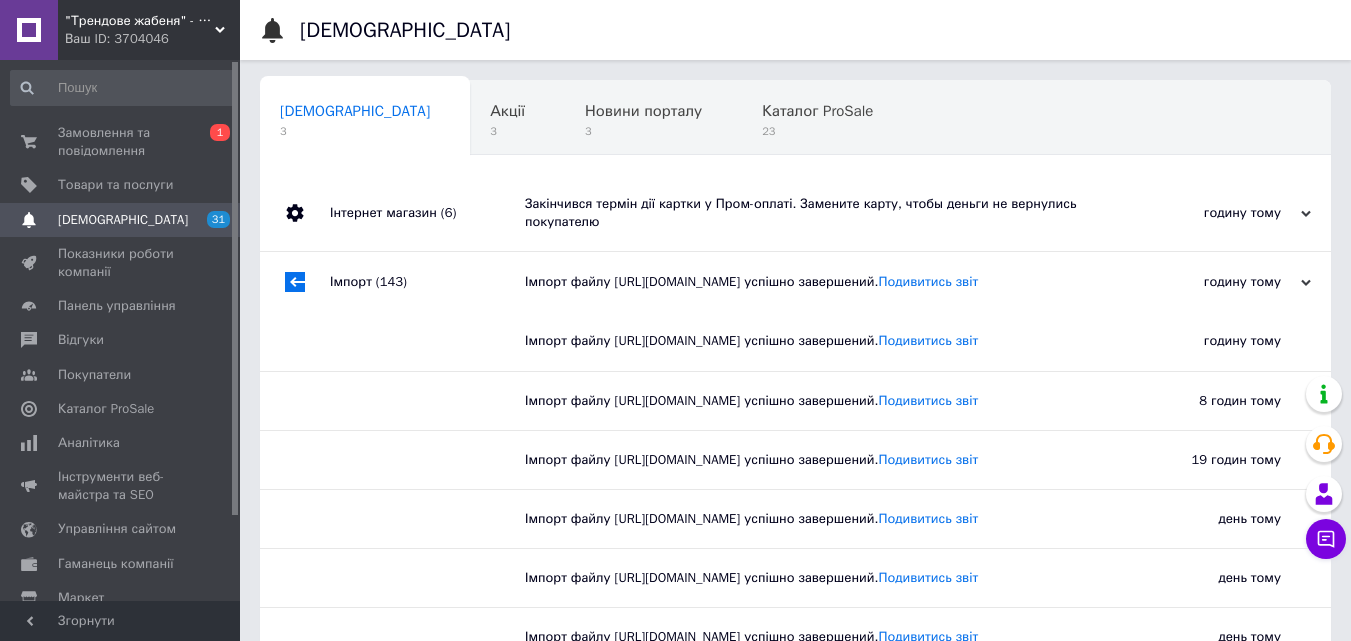 click on "Закінчився термін дії картки у Пром-оплаті. Замените карту, чтобы деньги не вернулись покупателю" at bounding box center [818, 213] 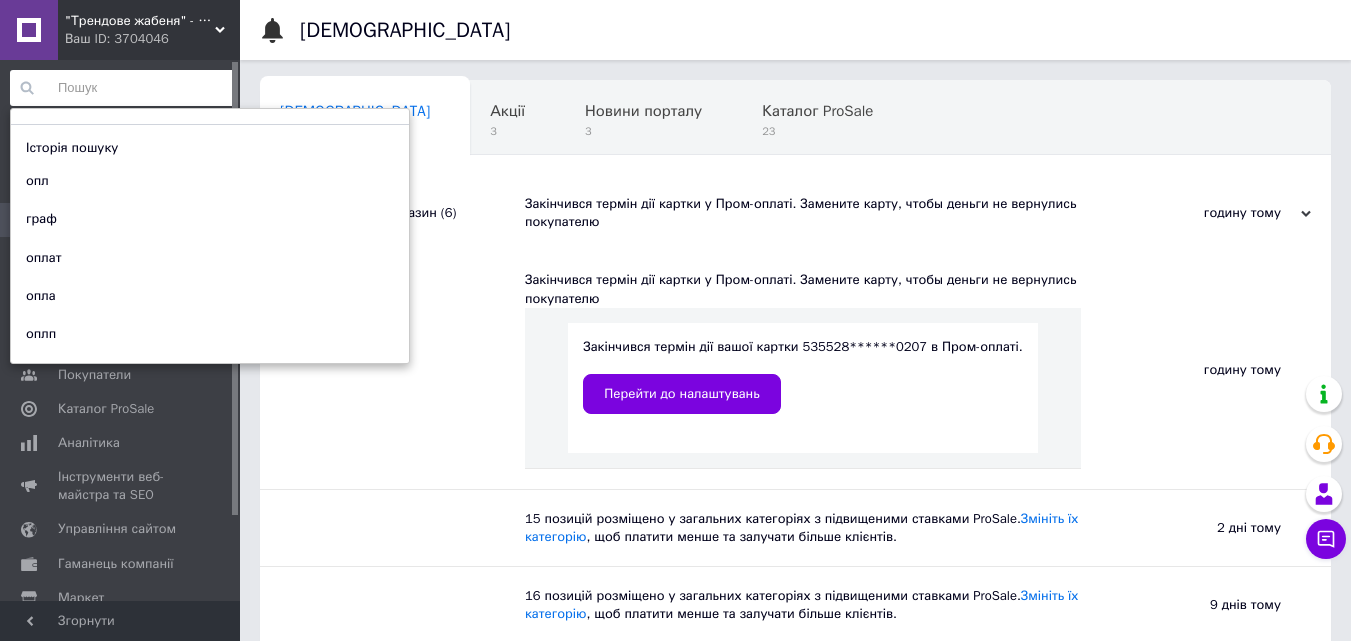 click at bounding box center [123, 88] 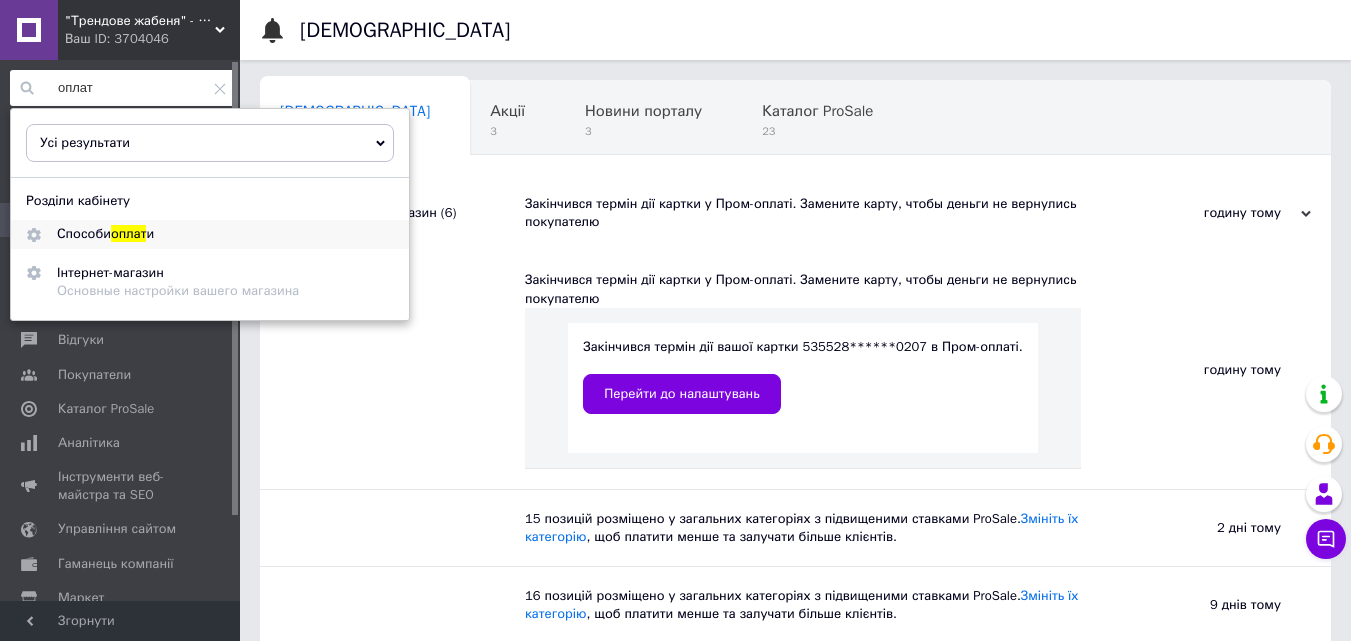 type on "оплат" 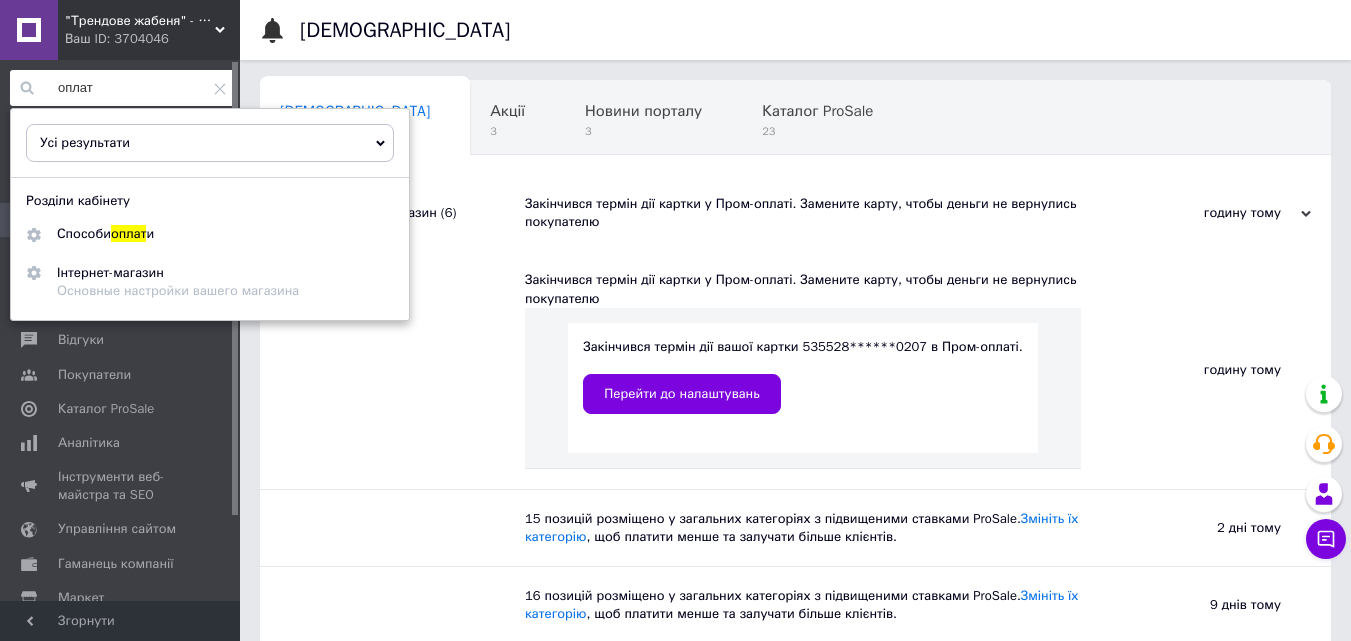 click at bounding box center (295, 369) 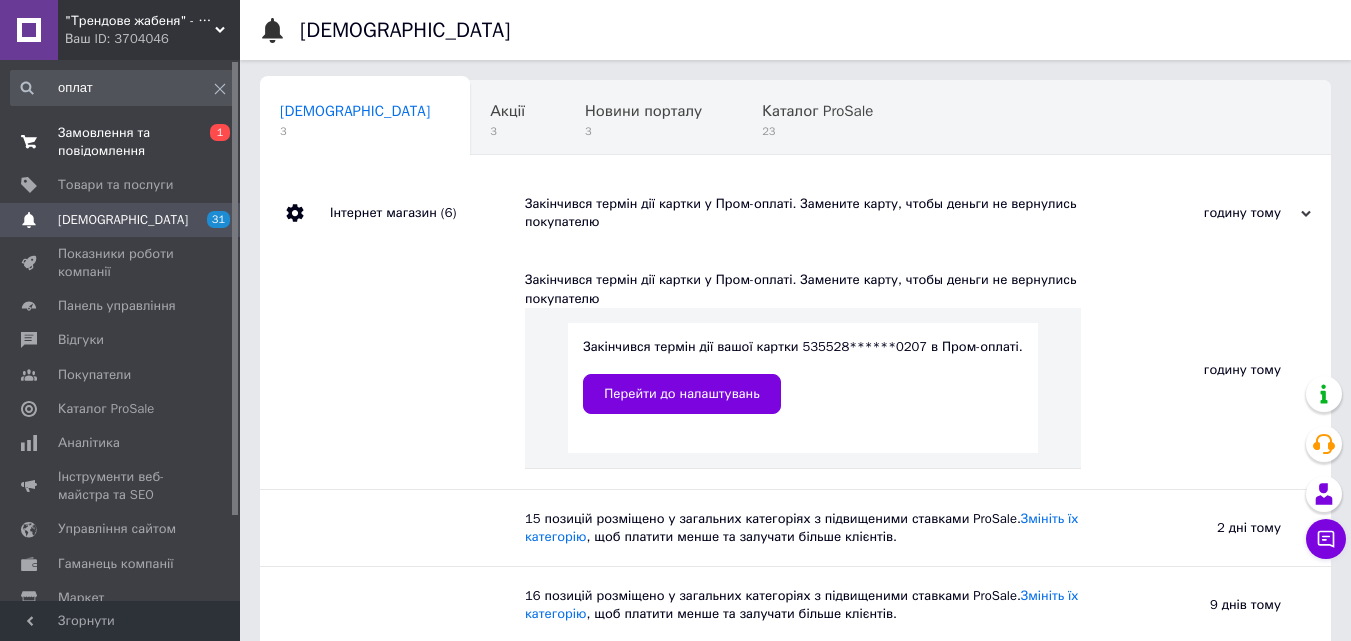 click on "Замовлення та повідомлення" at bounding box center (121, 142) 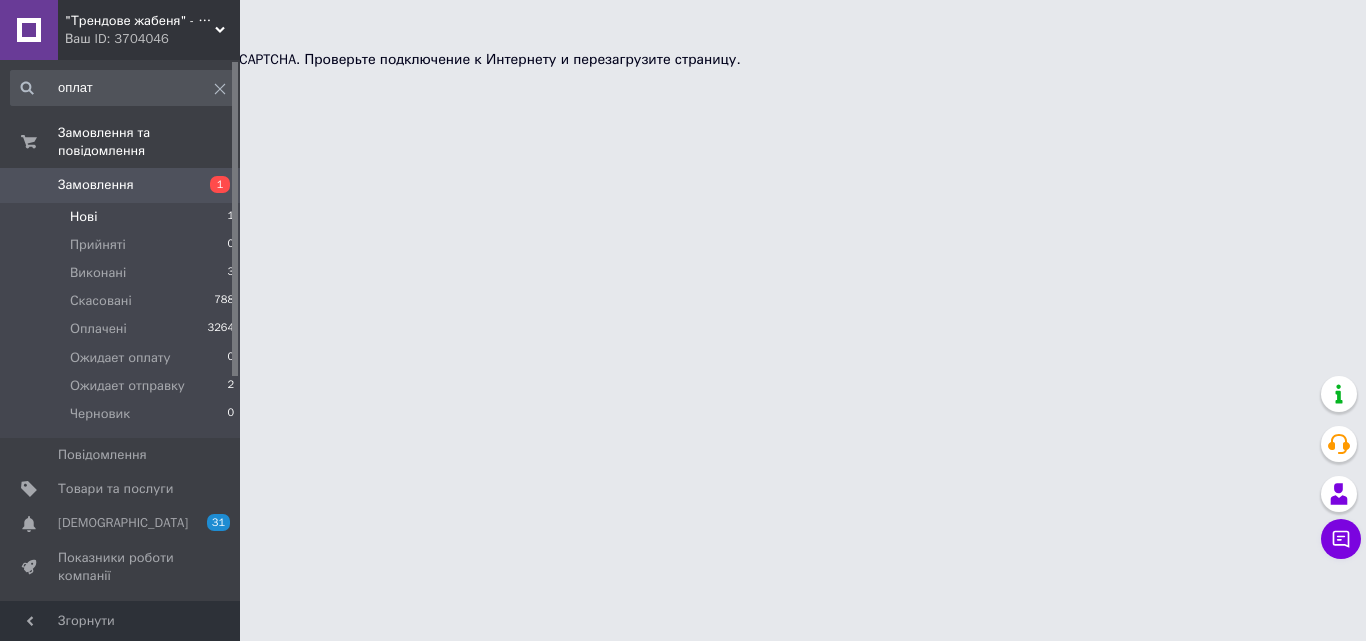 click on "Нові 1" at bounding box center (123, 217) 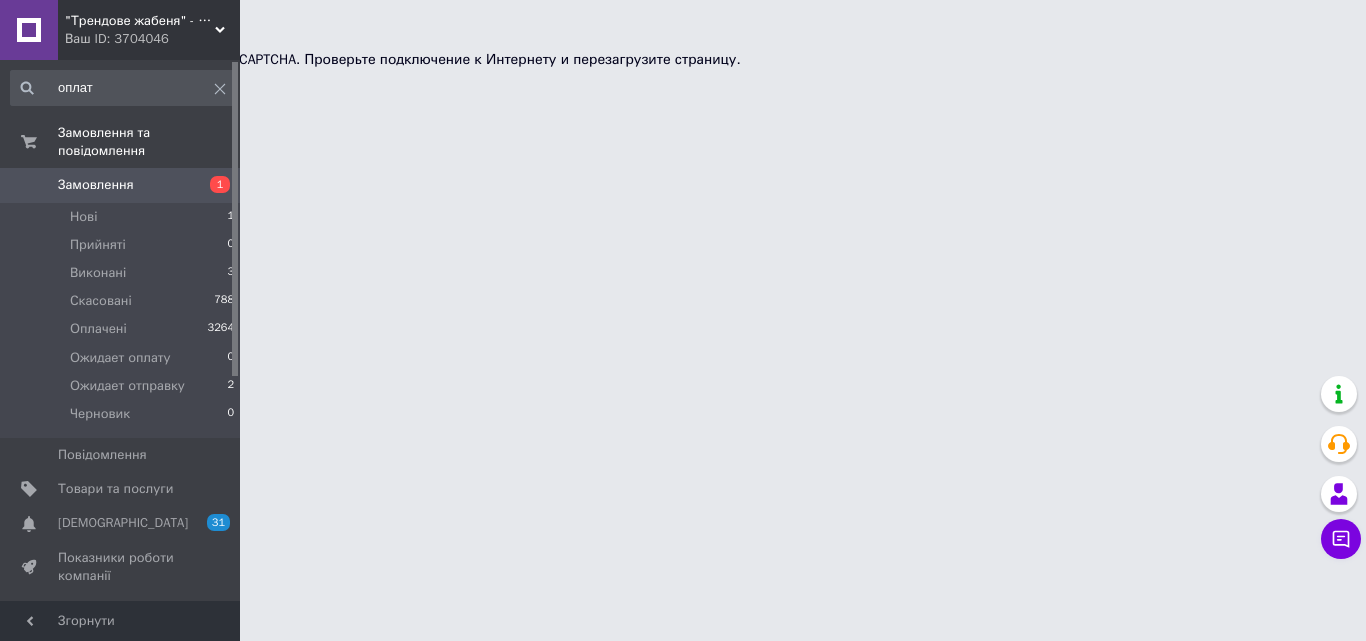 click 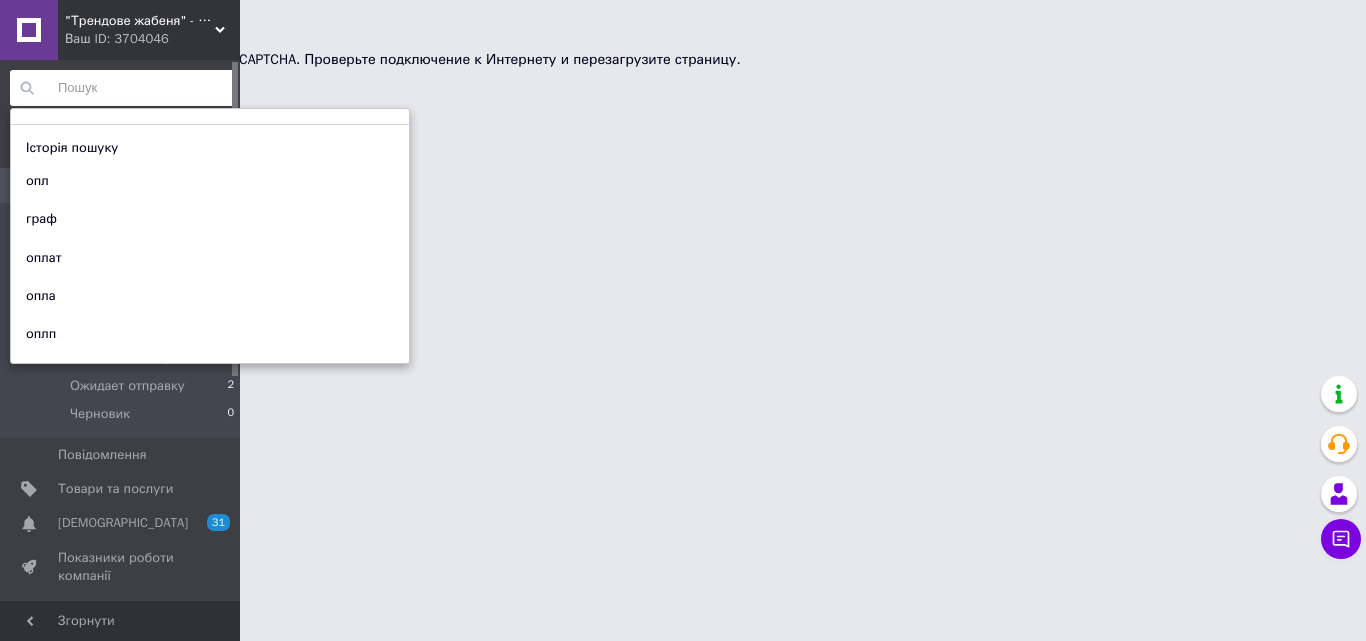 click on ""Трендове жабеня" - интернет-магазин тактичного військового спорядження | Власне виробництво | Ваш ID: 3704046 Сайт "Трендове жабеня" - интернет-магази... Кабінет покупця Перевірити стан системи Сторінка на порталі Покупець Довідка Вийти Історія пошуку опл граф оплат опла оплп Замовлення та повідомлення Замовлення 1 Нові 1 Прийняті 0 Виконані 3 Скасовані 788 Оплачені 3264 Ожидает оплату 0 Ожидает отправку 2 Черновик 0 Повідомлення 0 Товари та послуги Сповіщення 31 Показники роботи компанії Панель управління Відгуки" at bounding box center (683, 35) 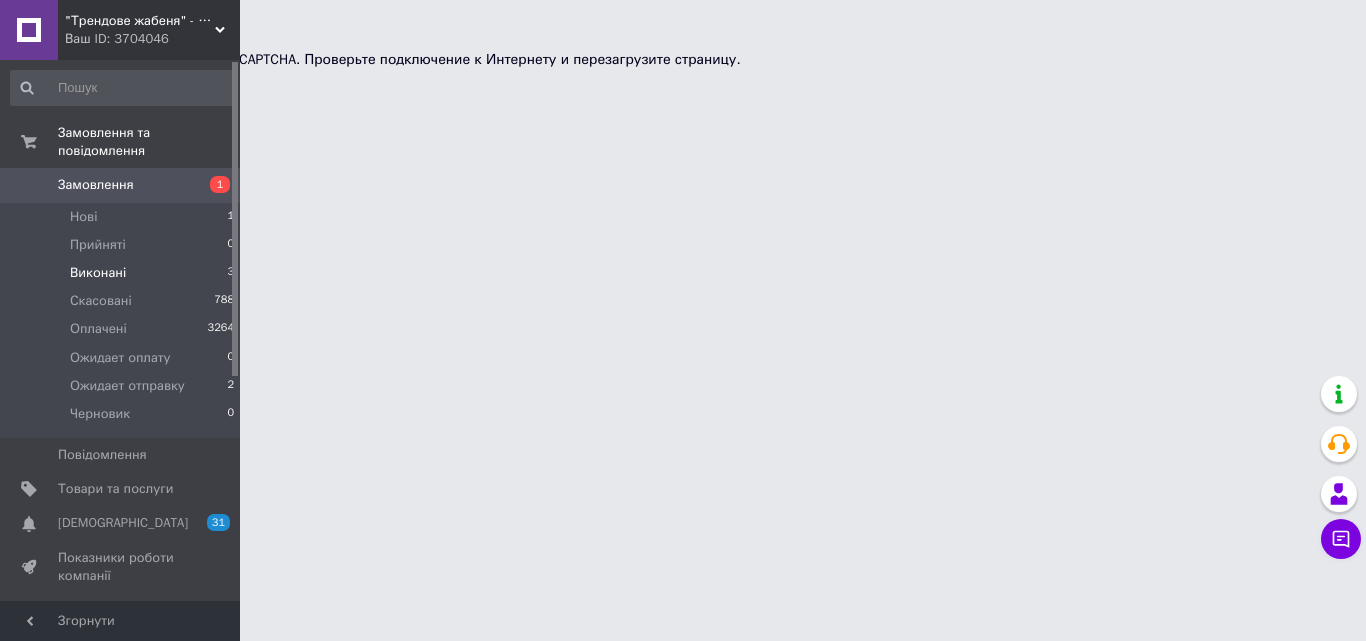 click on "Виконані 3" at bounding box center (123, 273) 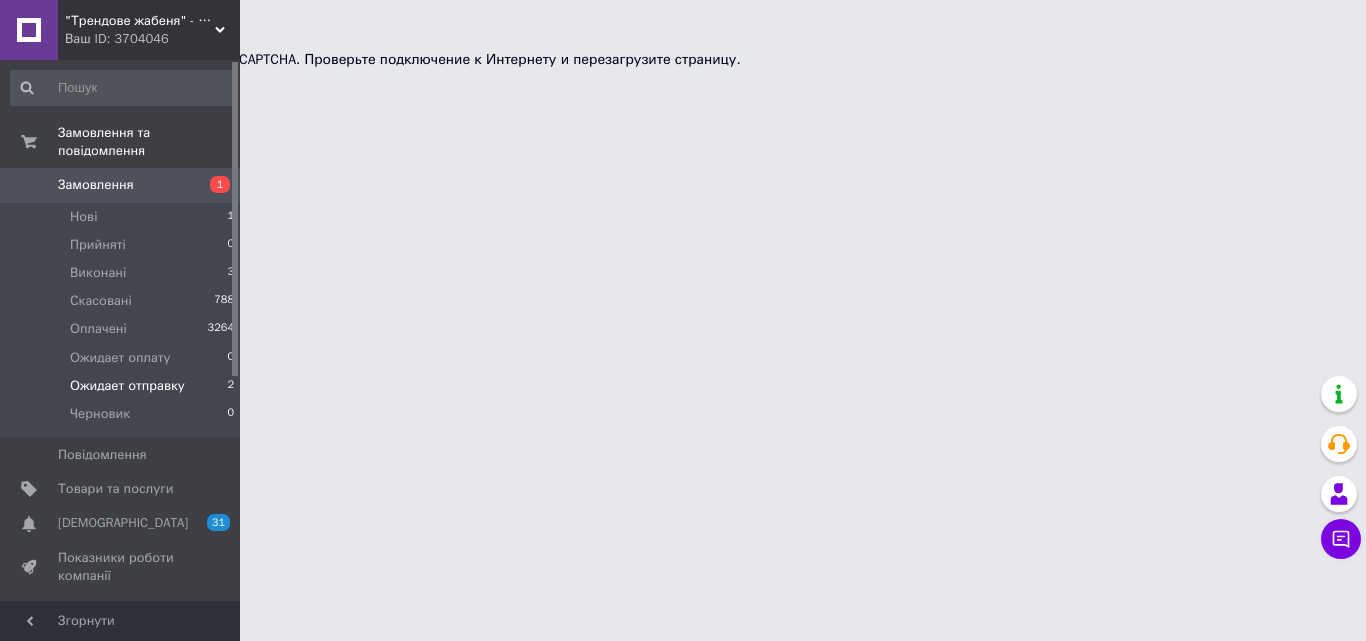 click on "Ожидает отправку" at bounding box center (127, 386) 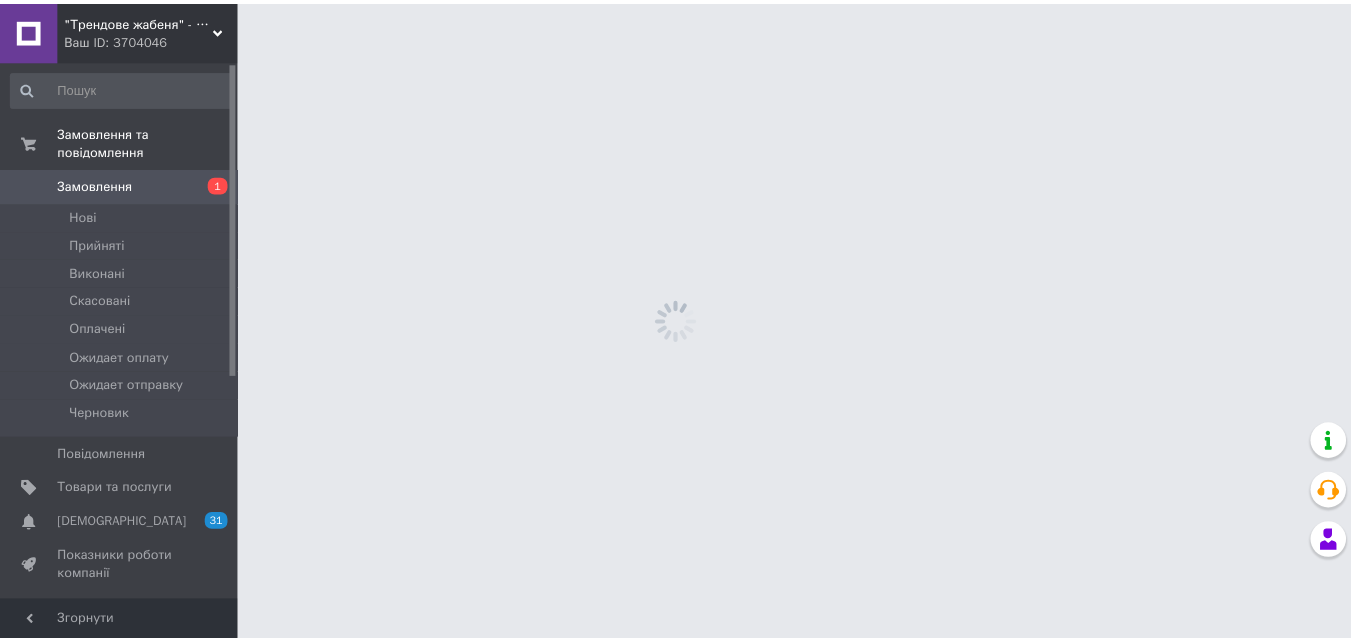 scroll, scrollTop: 0, scrollLeft: 0, axis: both 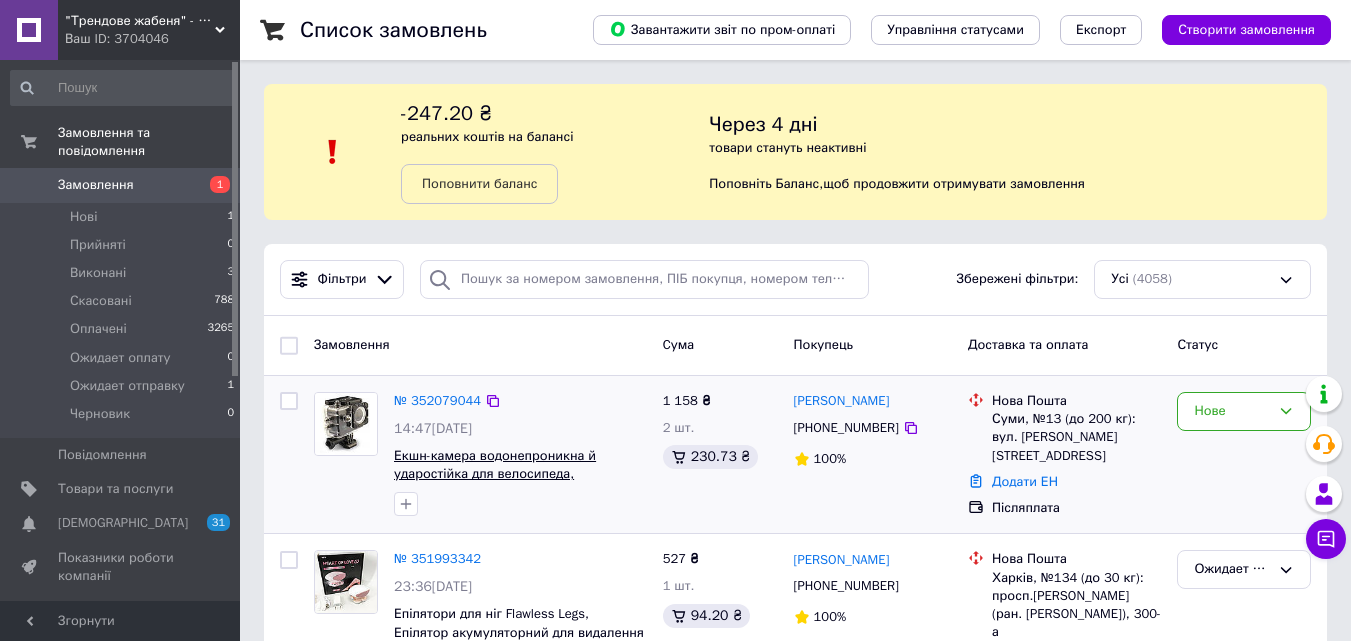 click on "Екшн-камера водонепроникна й ударостійка для велосипеда, мотоцикла, військових, з кріпленням на шолом, каску" at bounding box center (520, 483) 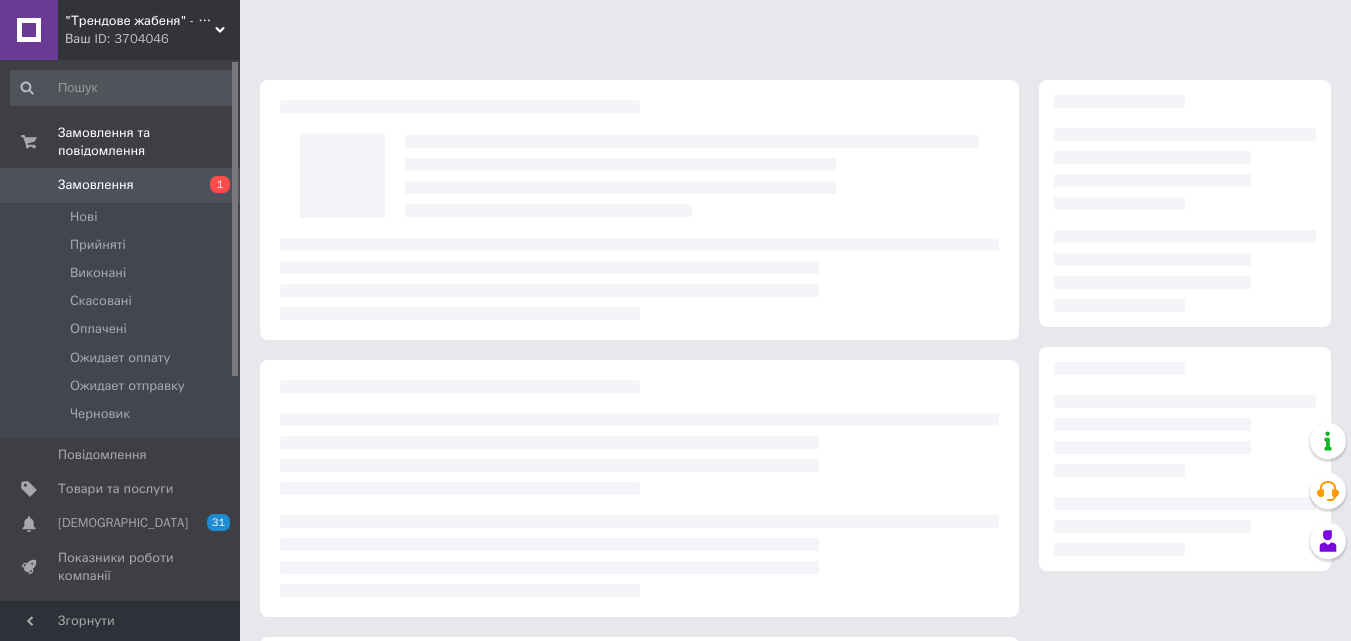 scroll, scrollTop: 0, scrollLeft: 0, axis: both 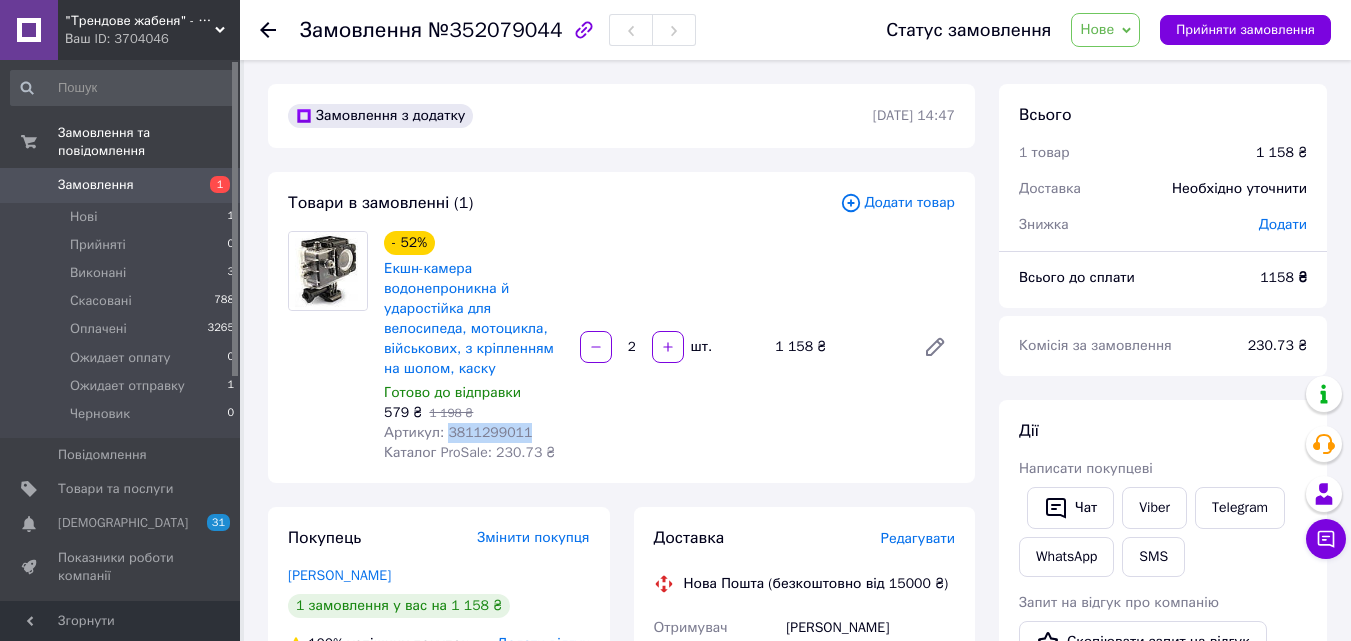 drag, startPoint x: 523, startPoint y: 433, endPoint x: 444, endPoint y: 431, distance: 79.025314 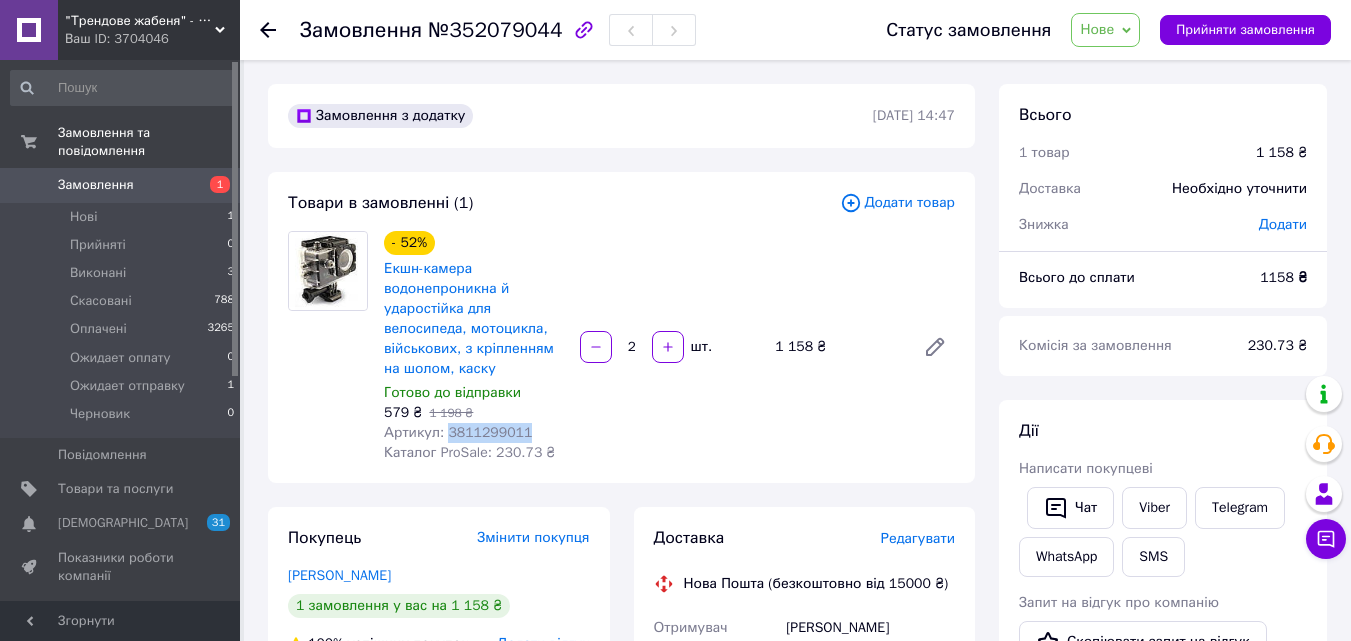 scroll, scrollTop: 200, scrollLeft: 0, axis: vertical 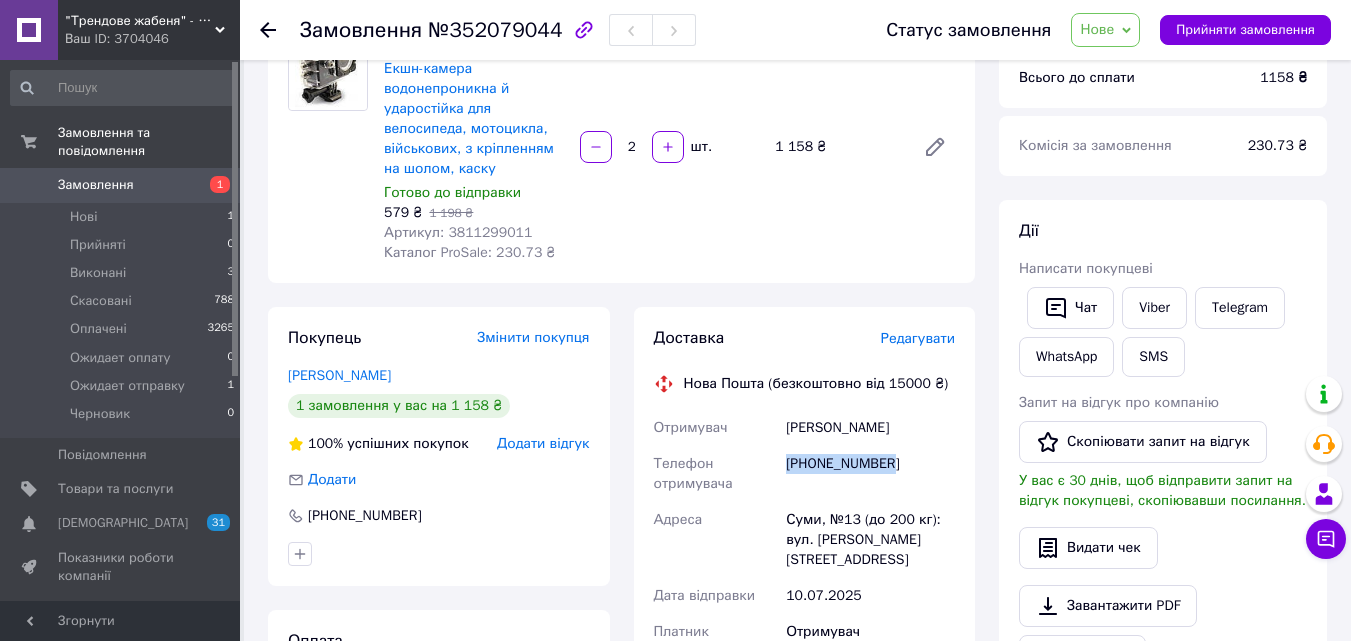 drag, startPoint x: 899, startPoint y: 461, endPoint x: 783, endPoint y: 463, distance: 116.01724 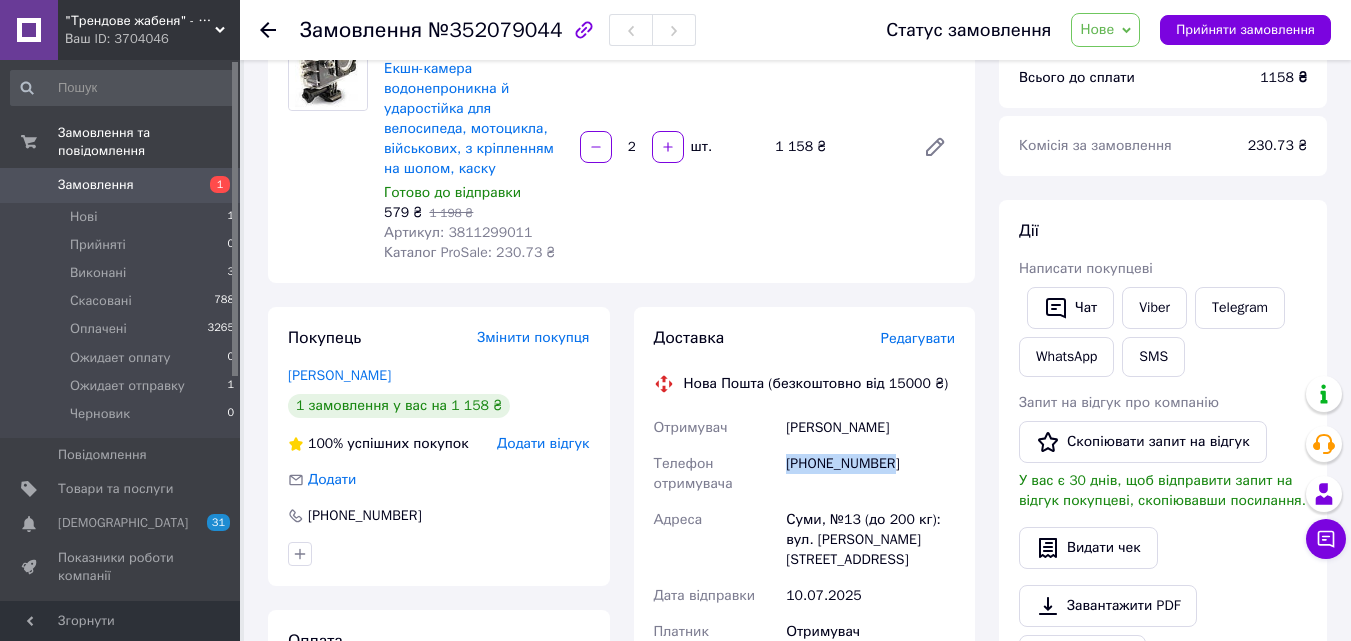 click on "Нове" at bounding box center (1097, 29) 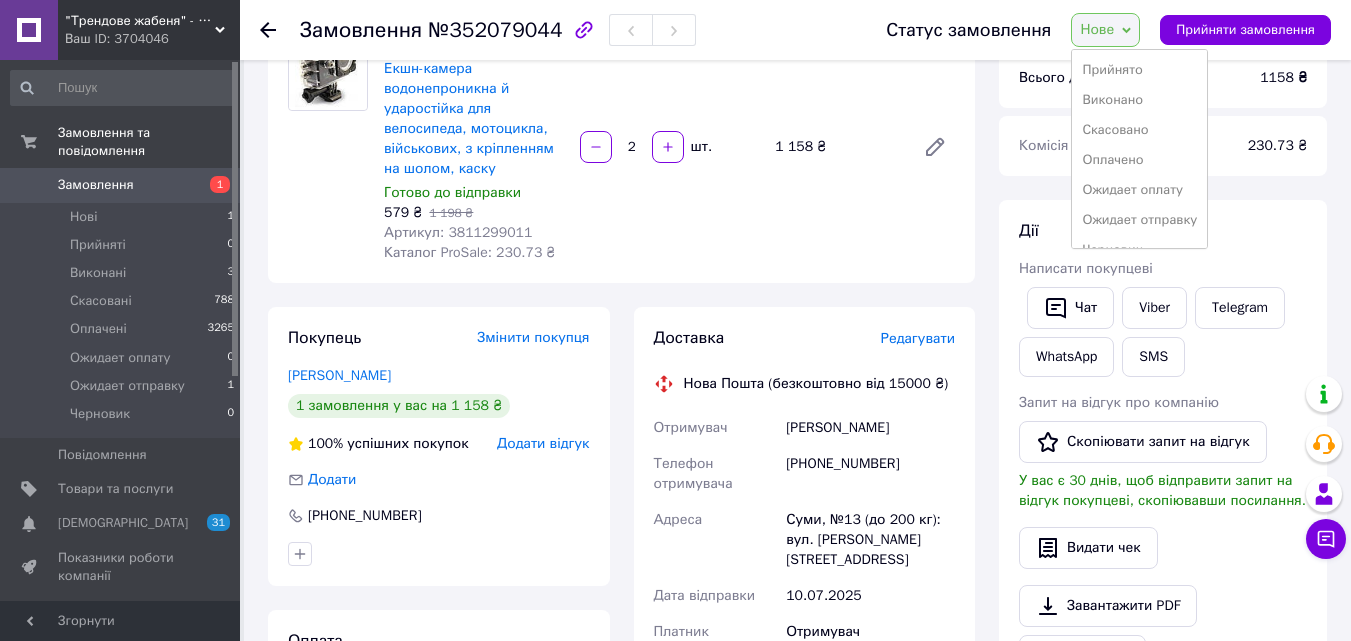 click on "Прийнято" at bounding box center [1139, 70] 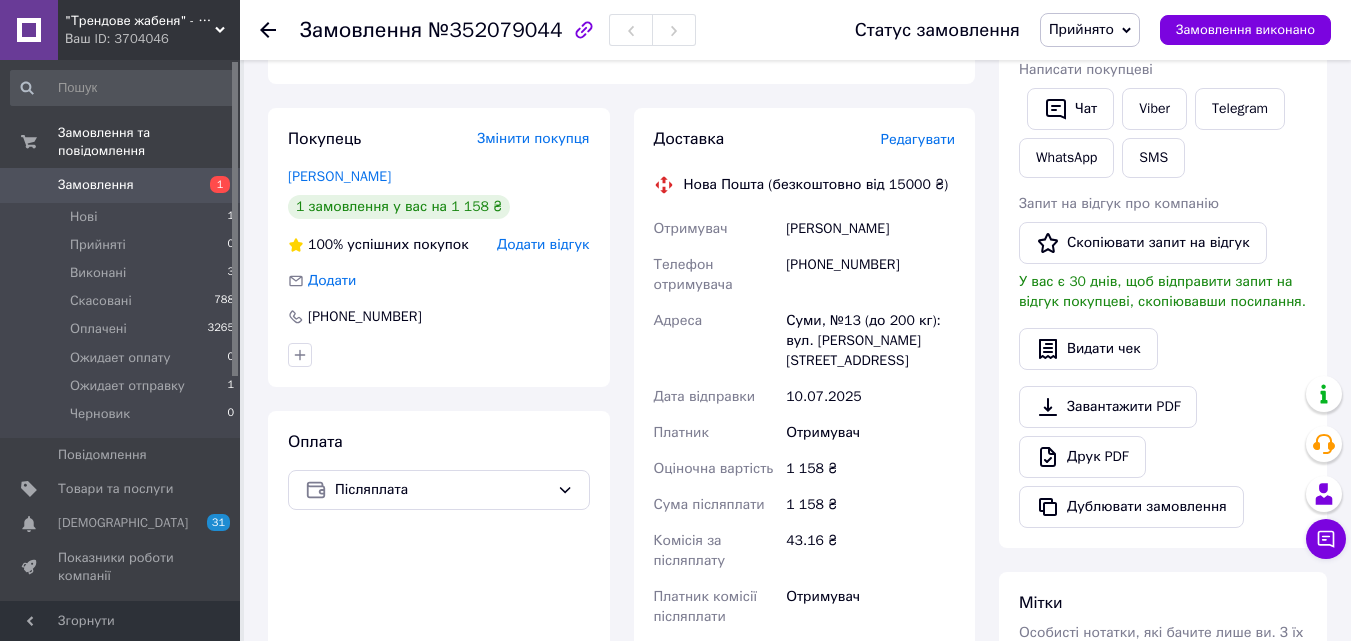 scroll, scrollTop: 400, scrollLeft: 0, axis: vertical 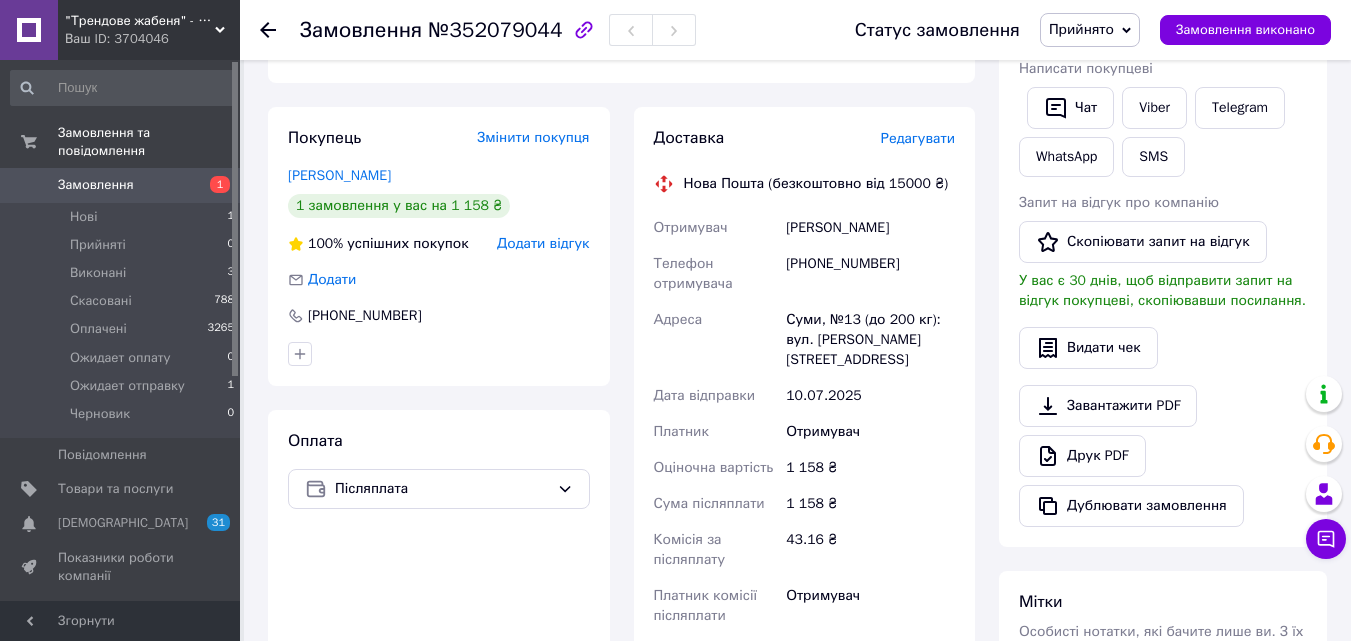 drag, startPoint x: 903, startPoint y: 226, endPoint x: 784, endPoint y: 231, distance: 119.104996 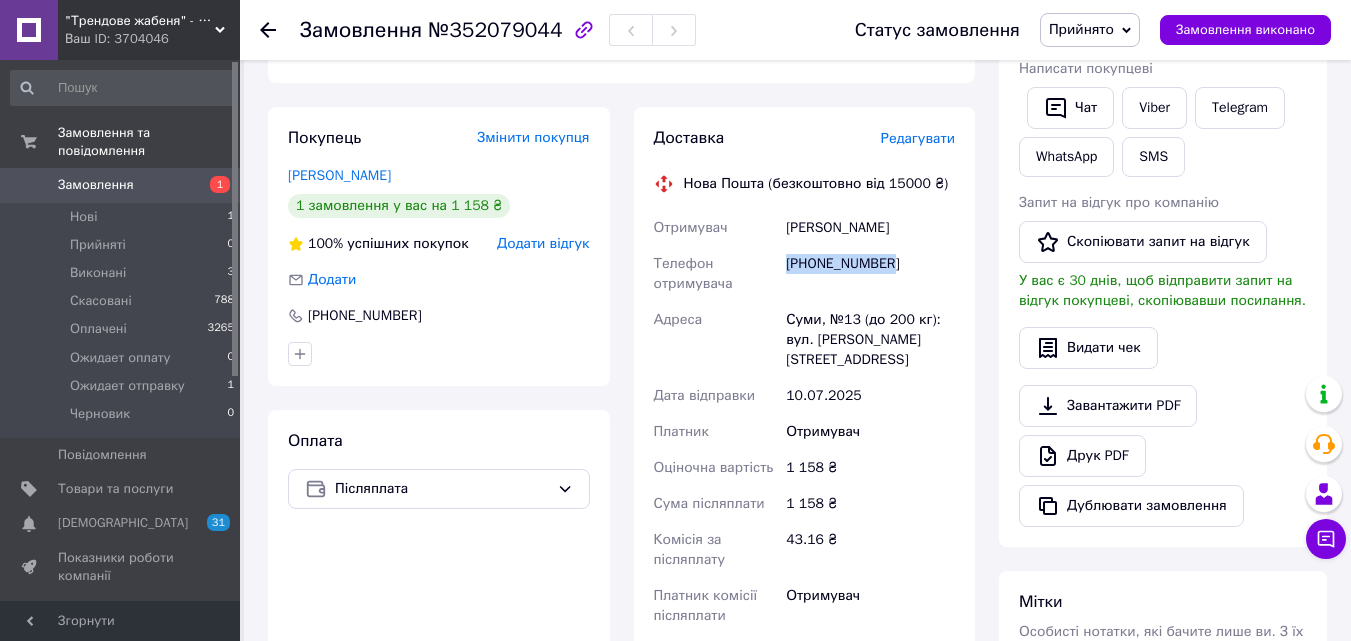 drag, startPoint x: 892, startPoint y: 259, endPoint x: 790, endPoint y: 258, distance: 102.0049 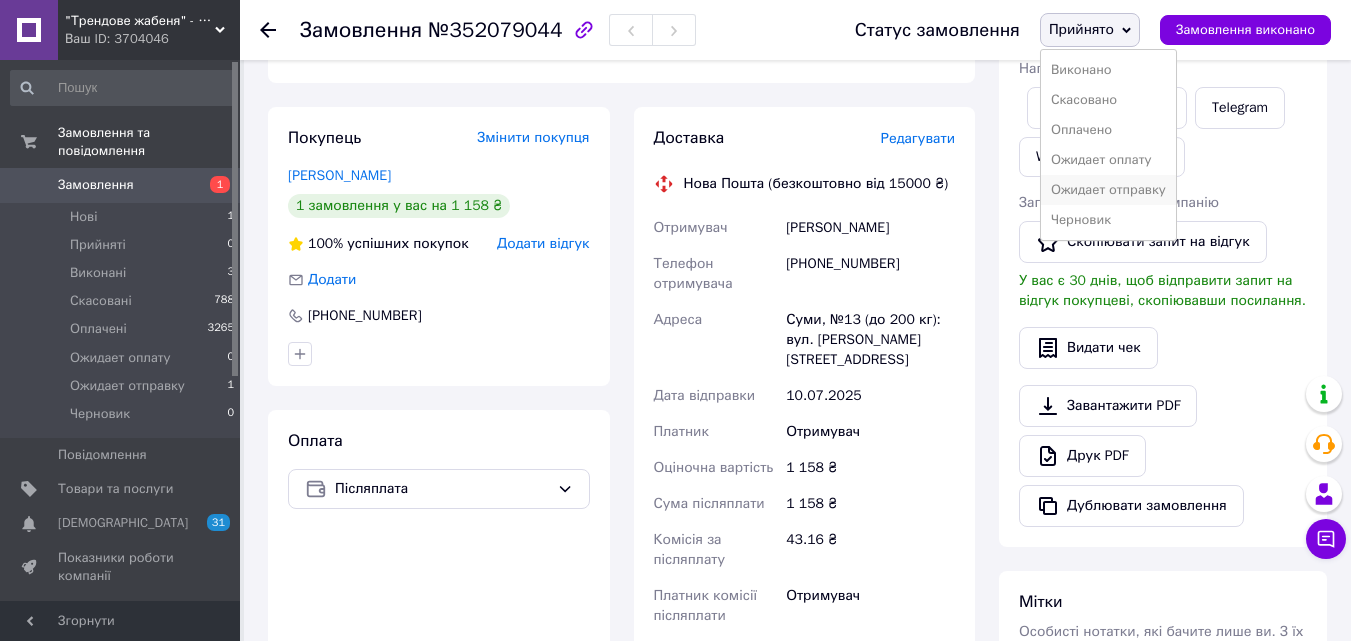 click on "Ожидает отправку" at bounding box center (1108, 190) 